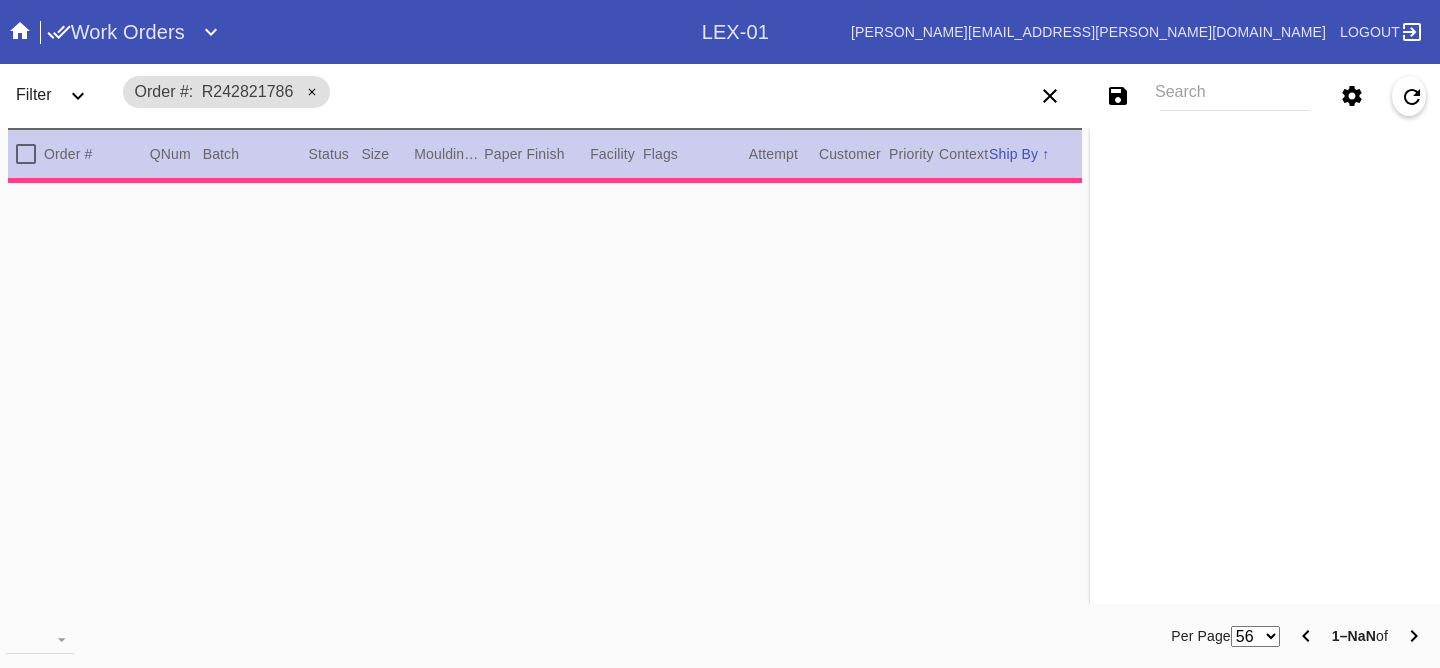 scroll, scrollTop: 0, scrollLeft: 0, axis: both 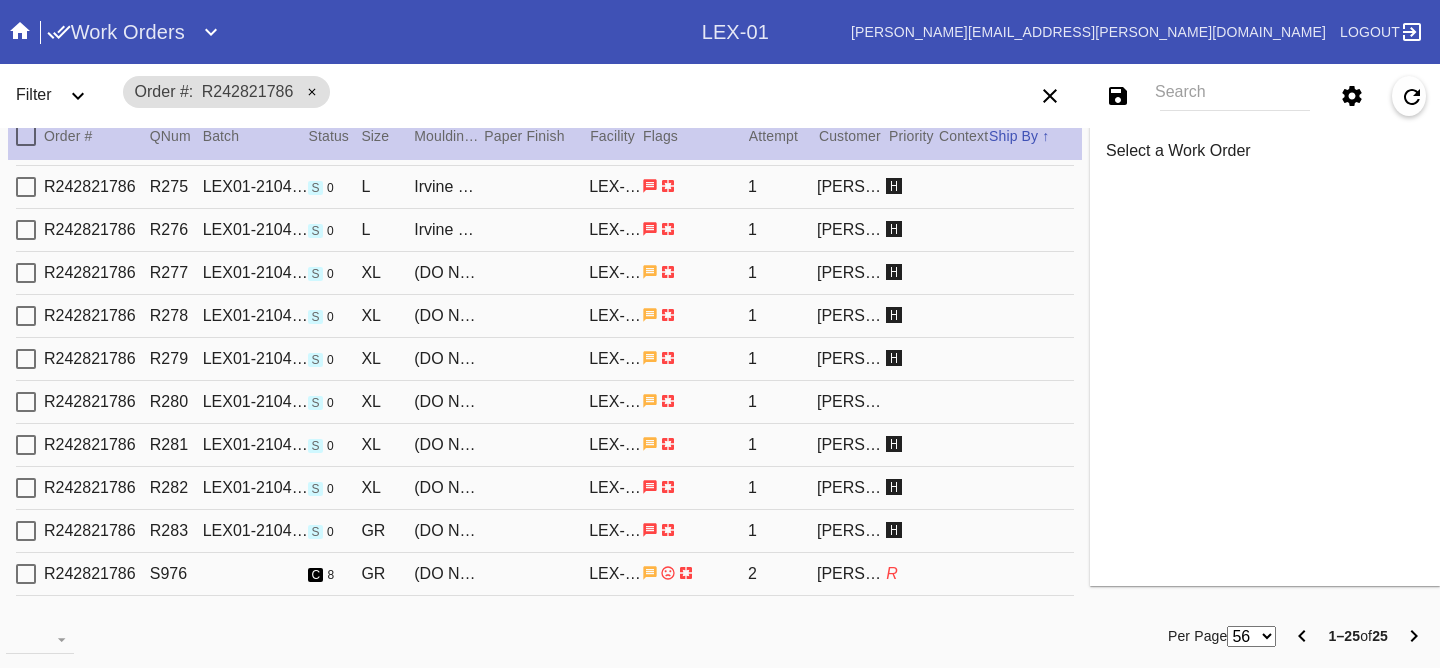 click on "R242821786 S976 c   8 GR (DO NOT USE!) Irvine Deep / Dove White Oversized LEX-01 2 Reeves-Reed Arboretum
R" at bounding box center (545, 574) 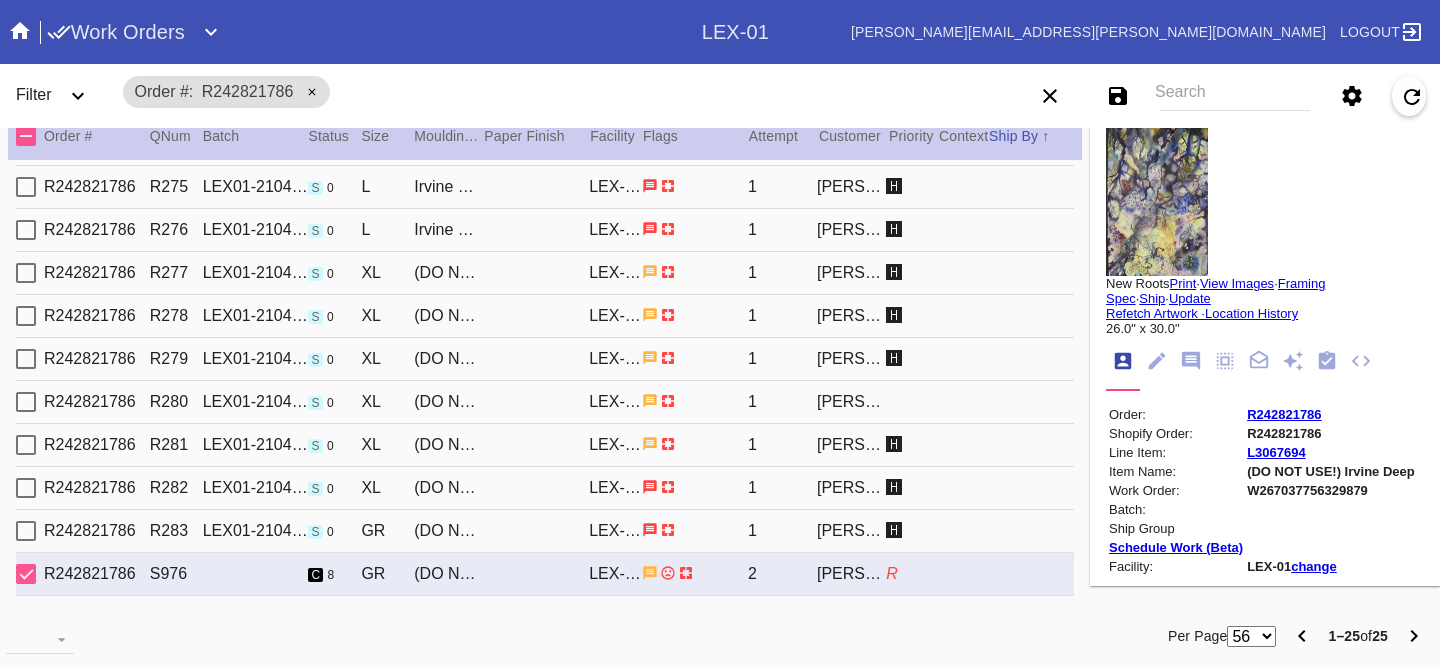 click on "R242821786 R283 LEX01-210430-061 s   0 GR (DO NOT USE!) Irvine Deep / Oversized White Mat LEX-01 1 Reeves-Reed Arboretum
🅷" at bounding box center (545, 531) 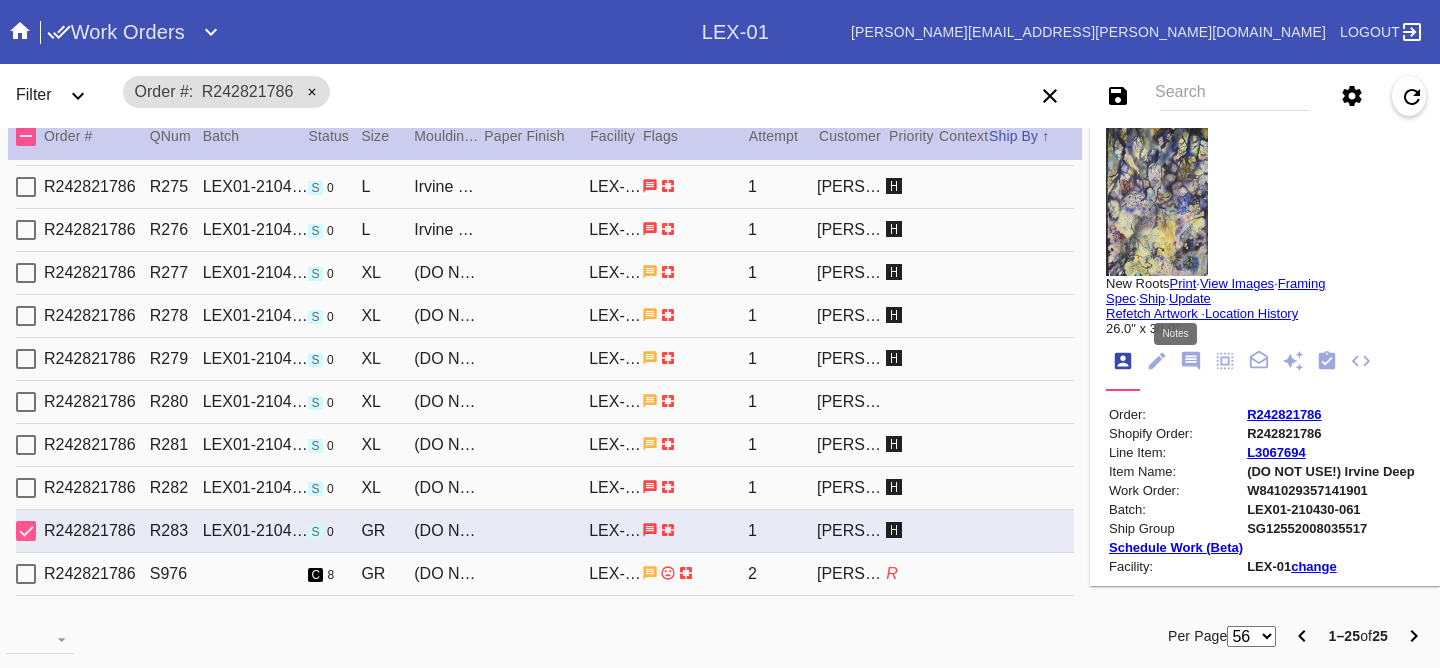 click 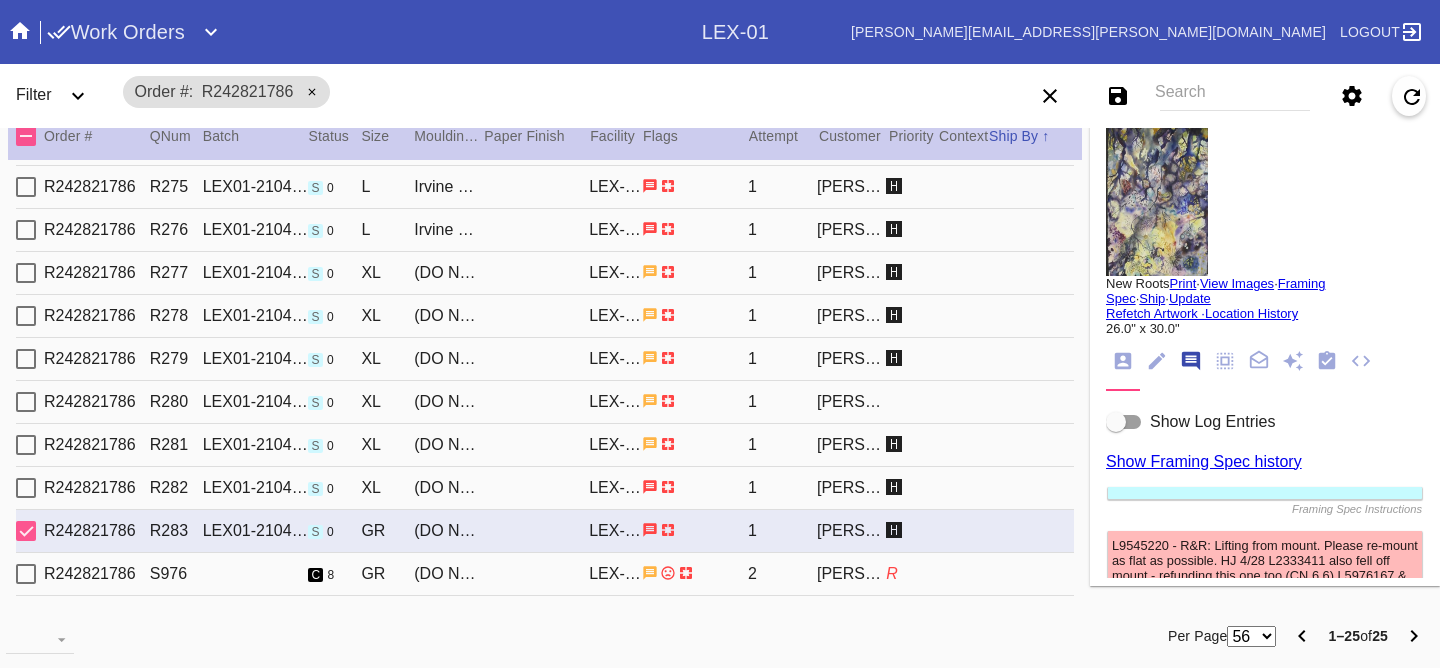 scroll, scrollTop: 123, scrollLeft: 0, axis: vertical 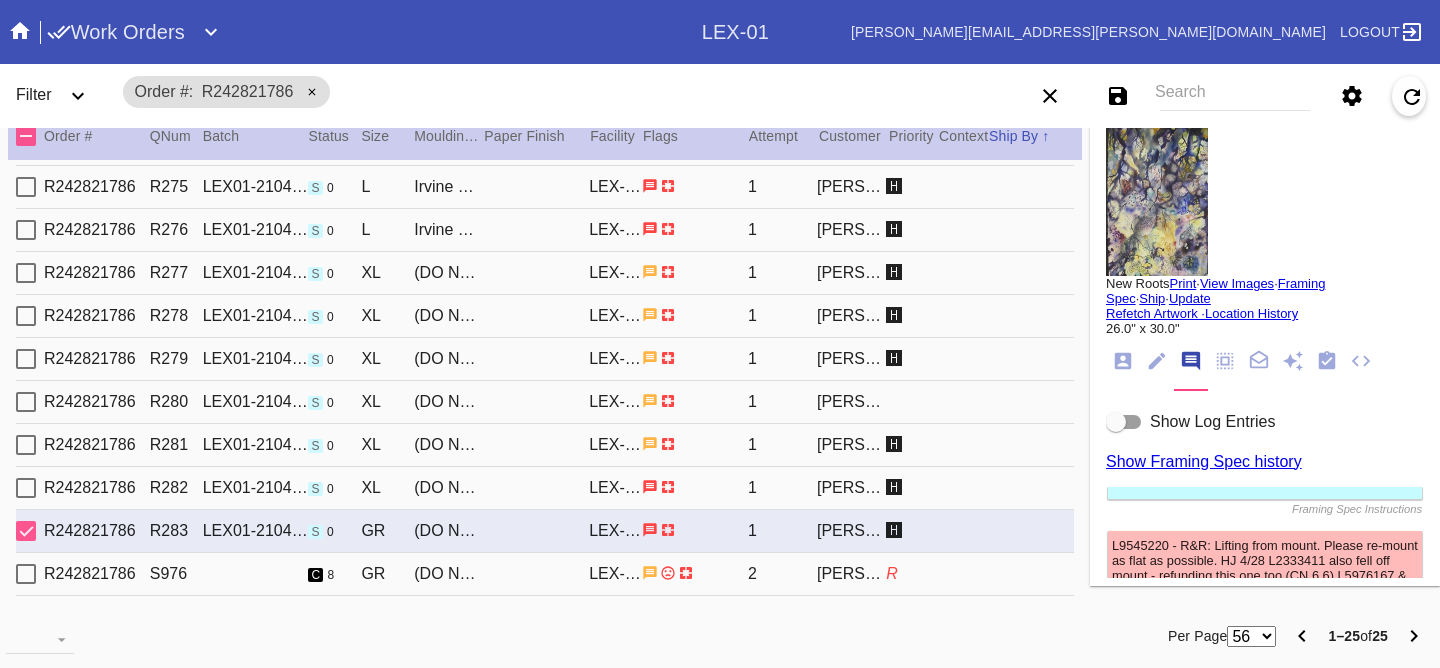 click on "Show Log Entries" at bounding box center (1212, 421) 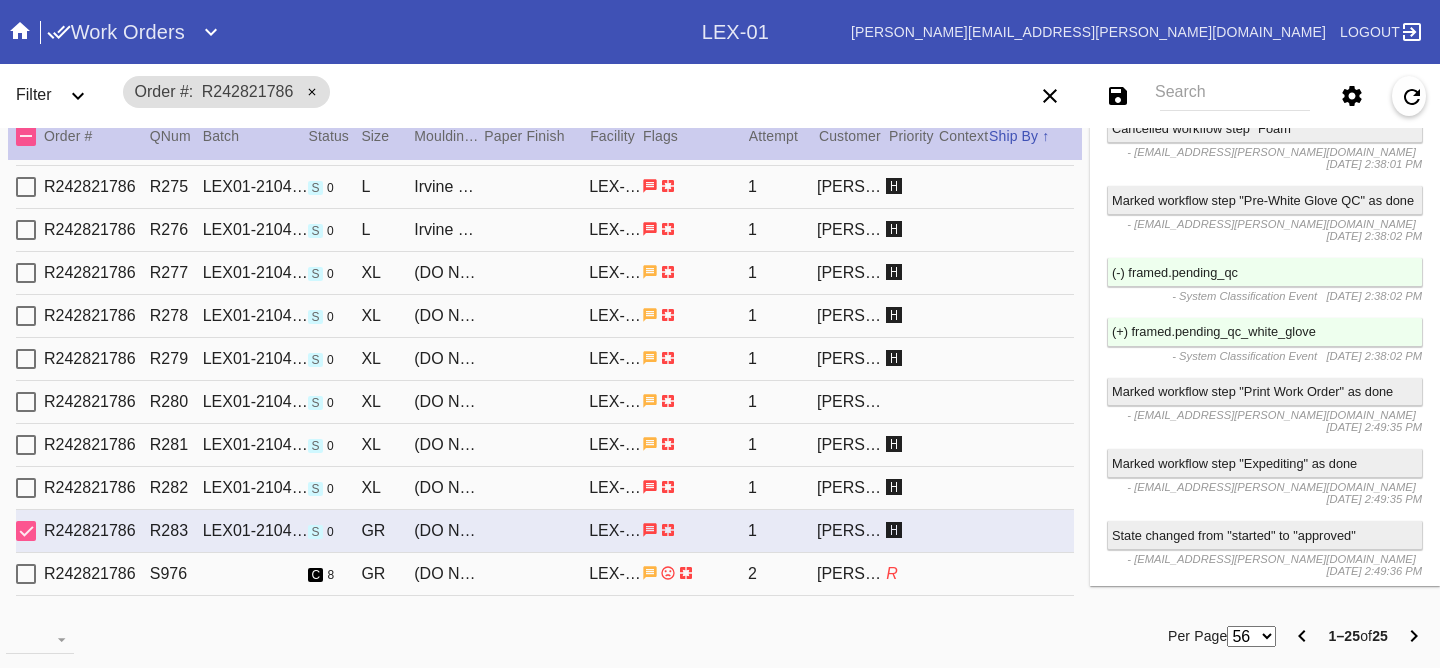 scroll, scrollTop: 8920, scrollLeft: 0, axis: vertical 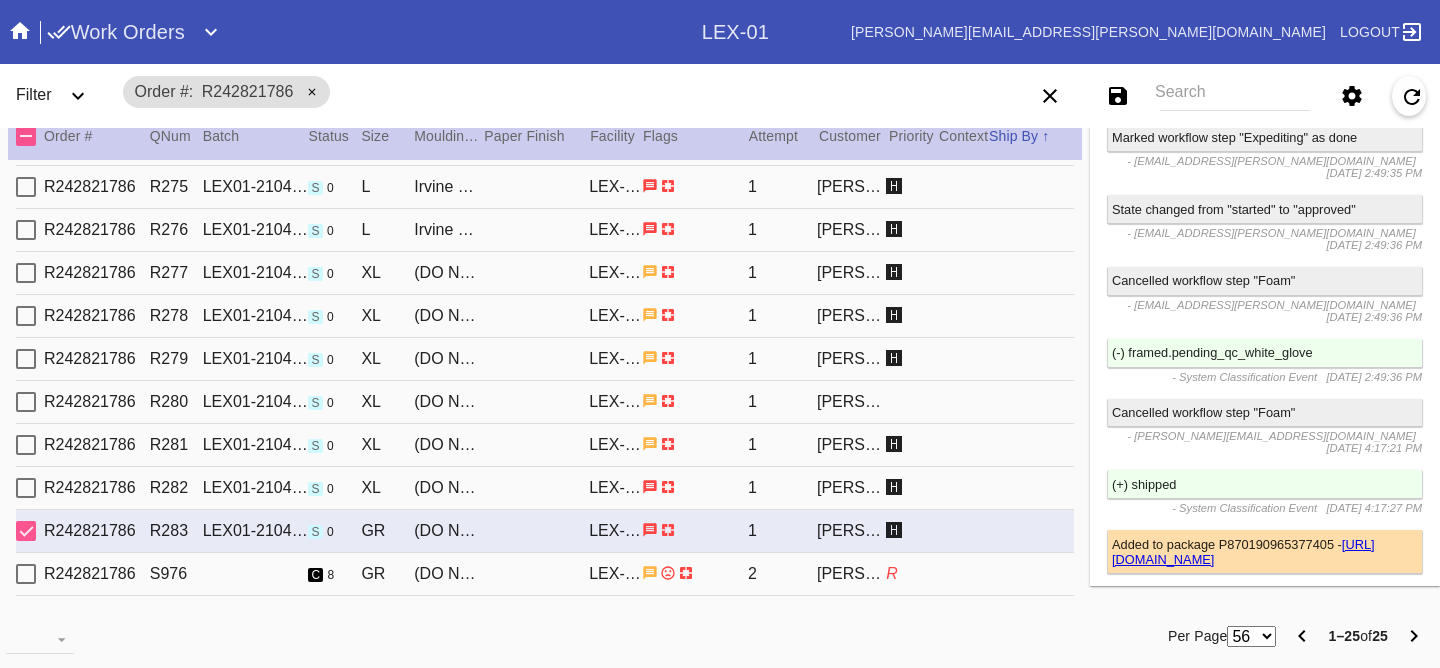 click on "R242821786 S976 c   8 GR (DO NOT USE!) Irvine Deep / Dove White Oversized LEX-01 2 Reeves-Reed Arboretum
R" at bounding box center (545, 574) 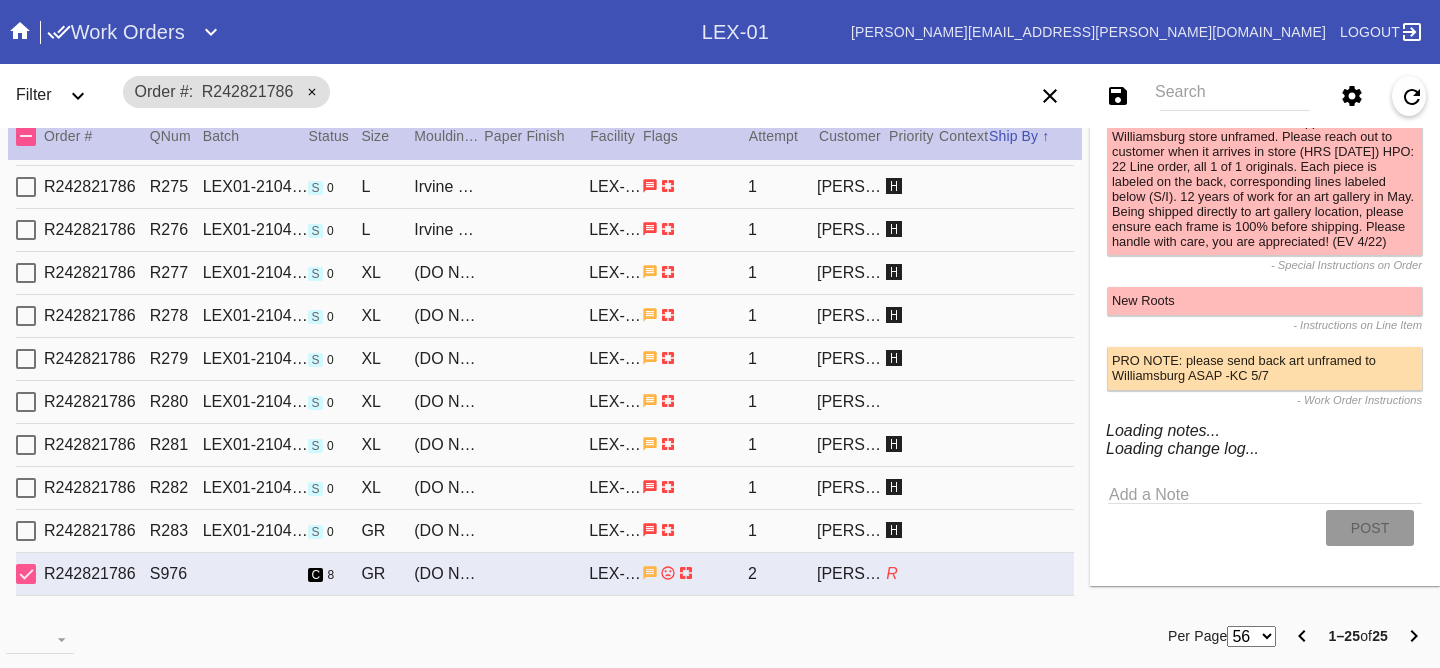 scroll, scrollTop: 1885, scrollLeft: 0, axis: vertical 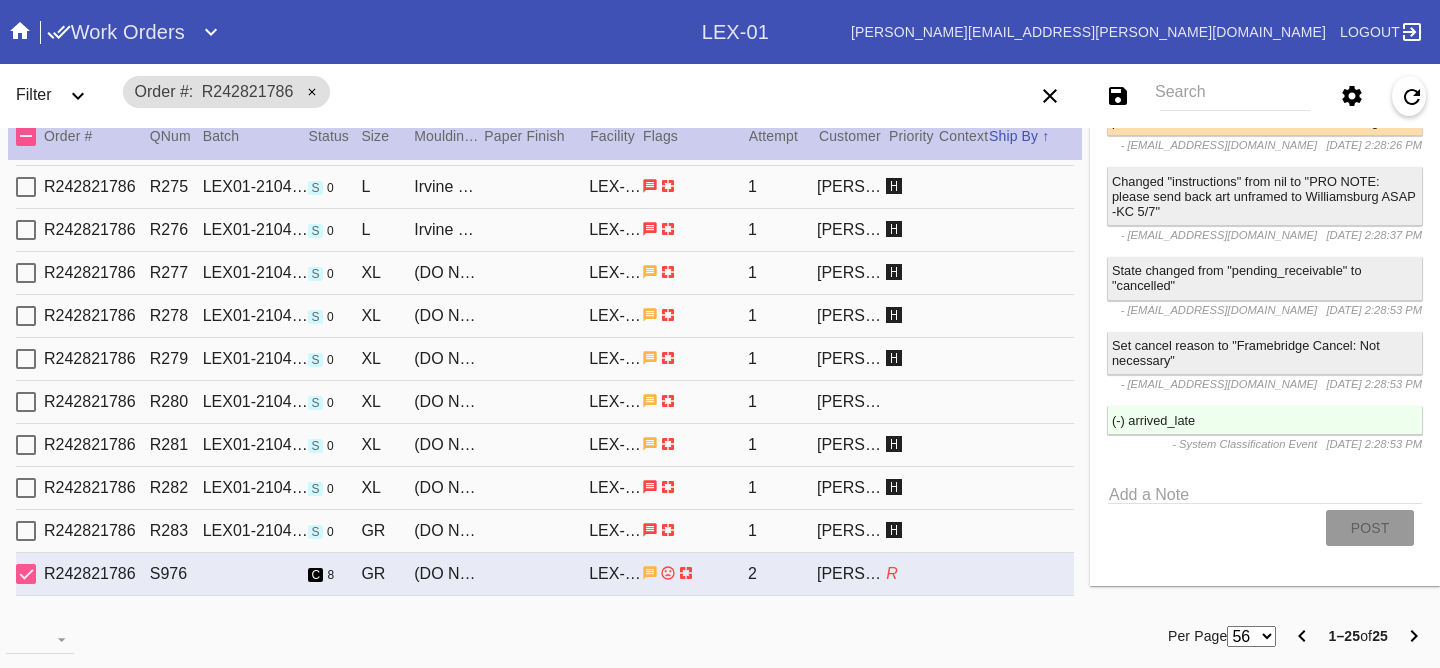 click on "🅷" at bounding box center [912, 531] 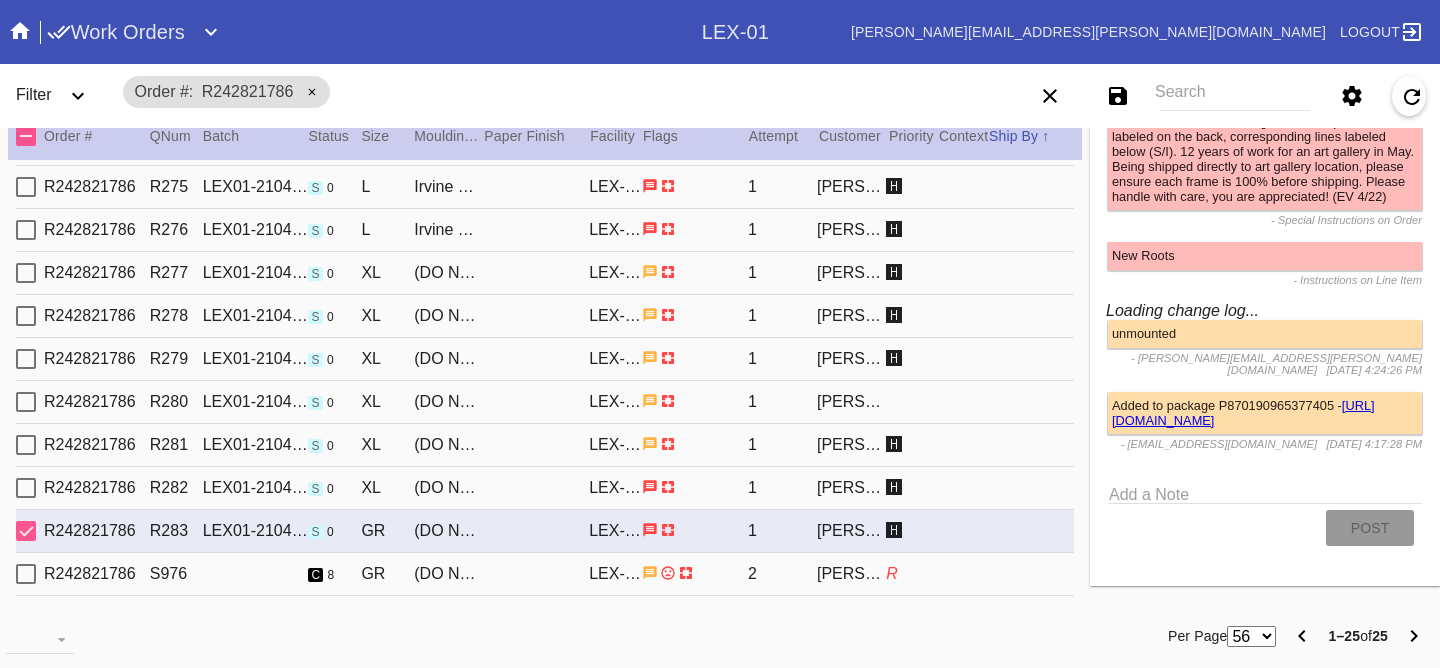 scroll, scrollTop: 8920, scrollLeft: 0, axis: vertical 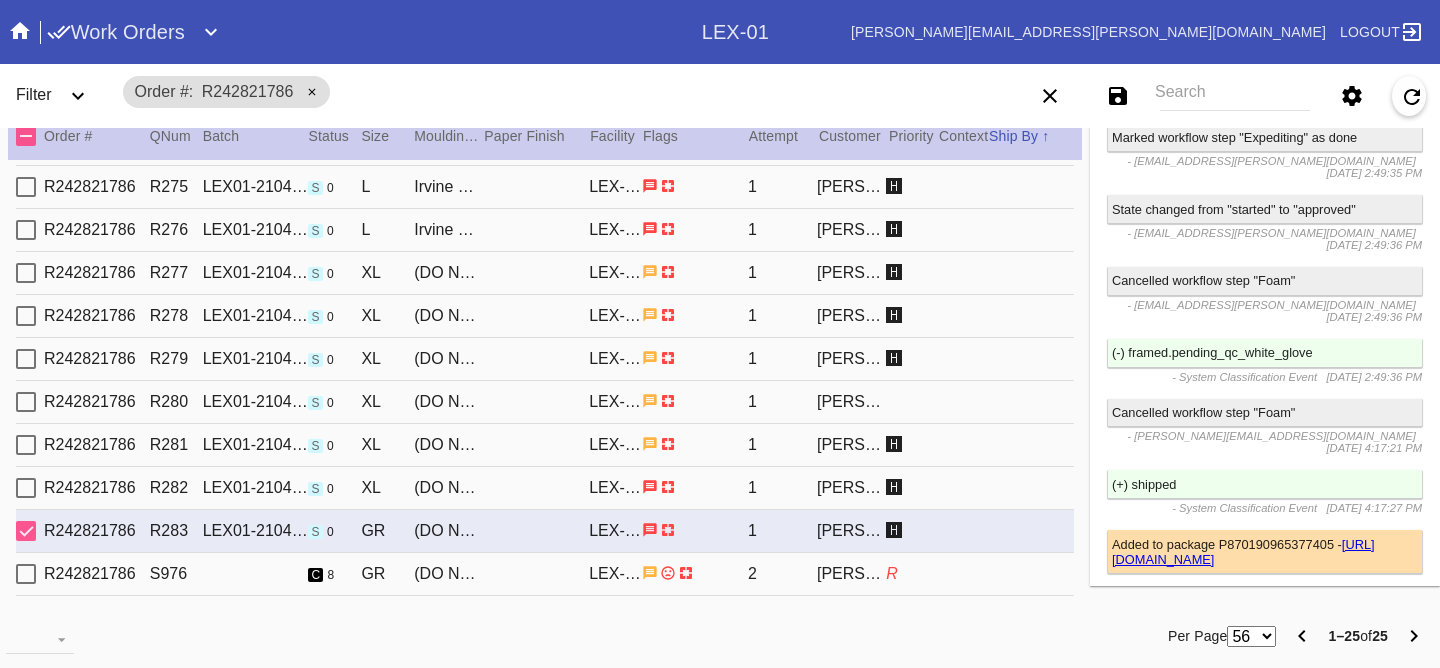 click on "🅷" at bounding box center [912, 488] 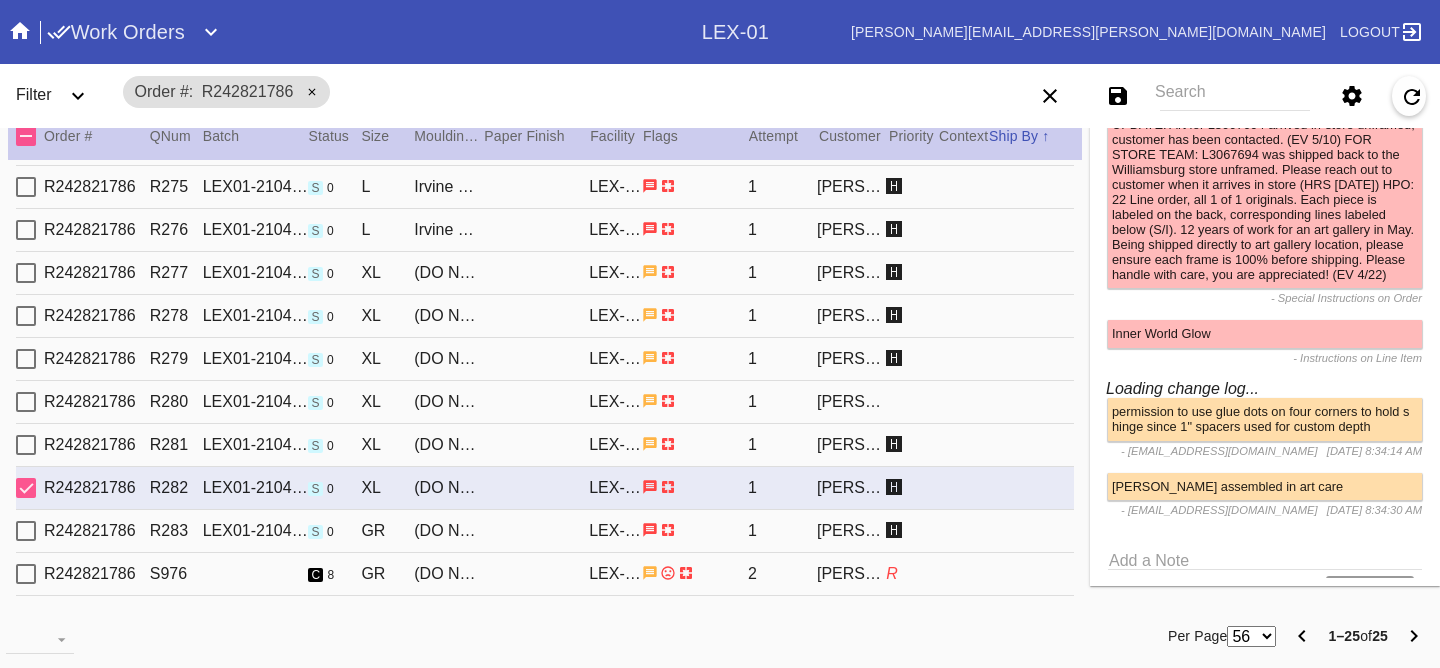 scroll, scrollTop: 7437, scrollLeft: 0, axis: vertical 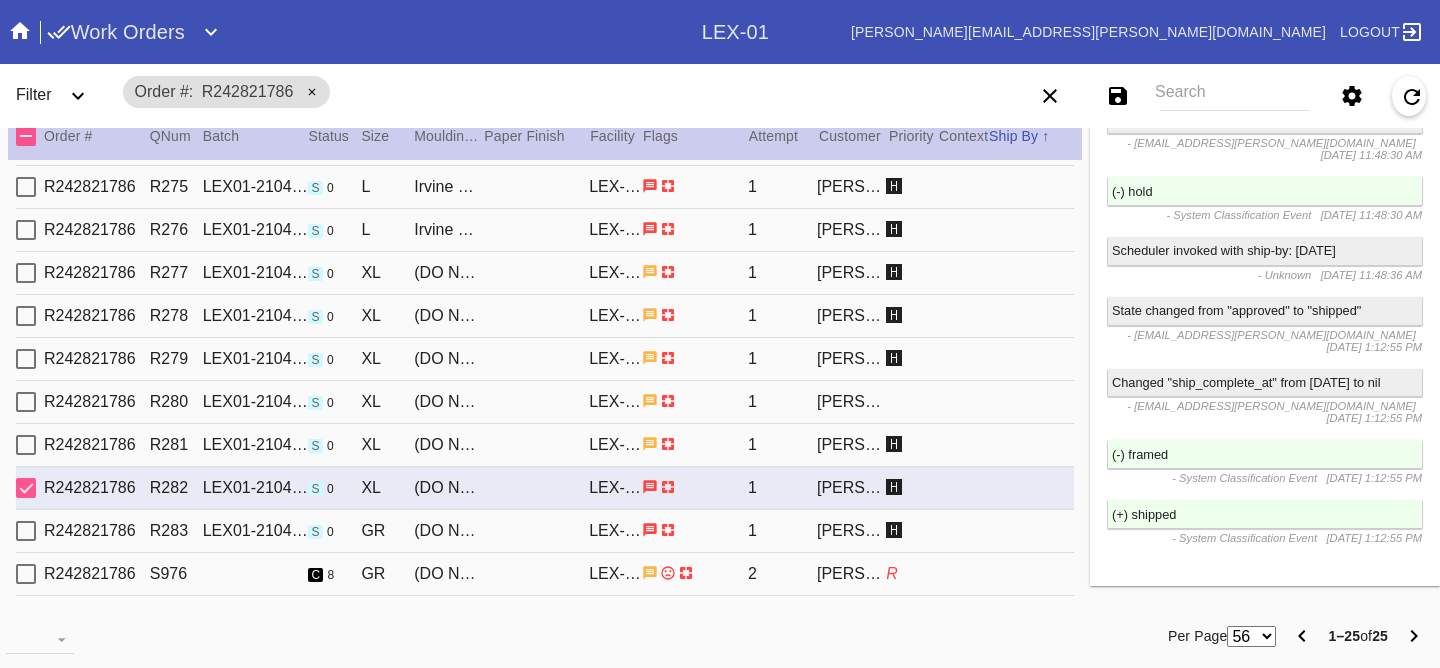 click on "R242821786 R281 LEX01-210428-007 s   0 XL (DO NOT USE!) Irvine Deep / White LEX-01 1 Reeves-Reed Arboretum
🅷" at bounding box center [545, 445] 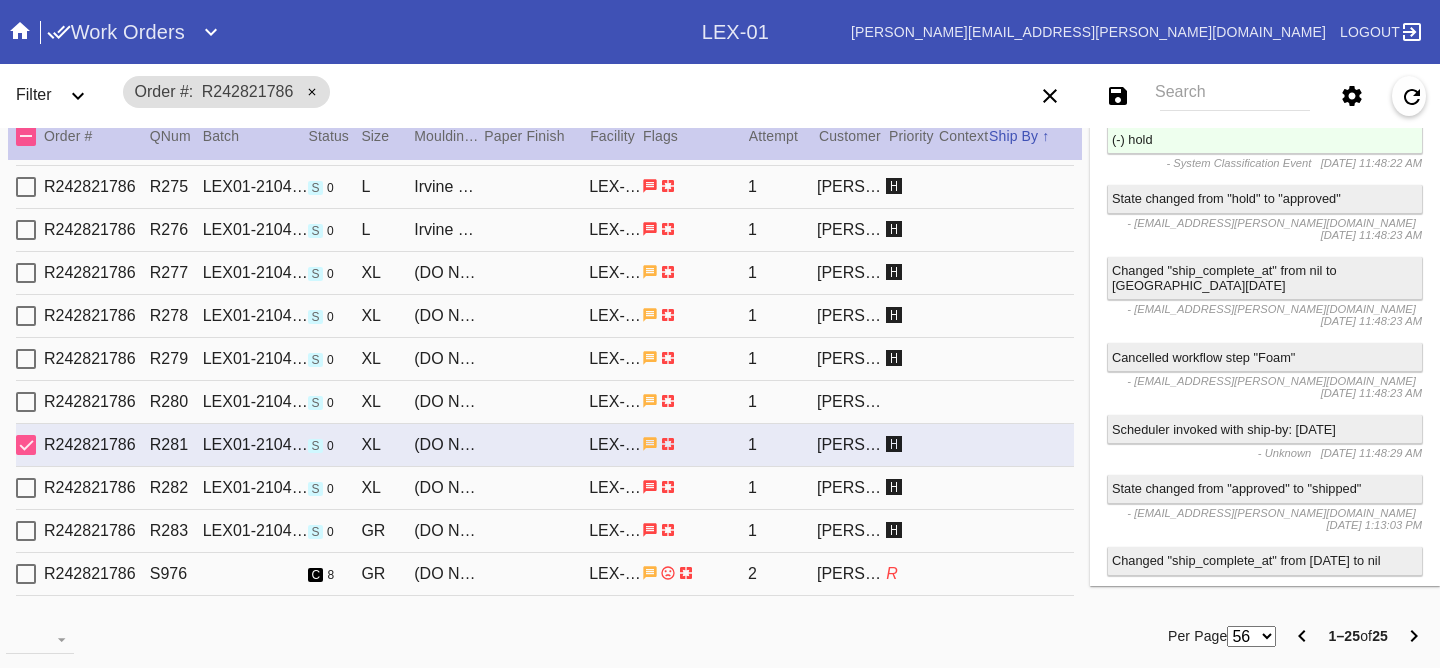 click on "R242821786 R280 LEX01-210428-007 s   0 XL (DO NOT USE!) Irvine Deep / White LEX-01 1 Reeves-Reed Arboretum" at bounding box center [545, 402] 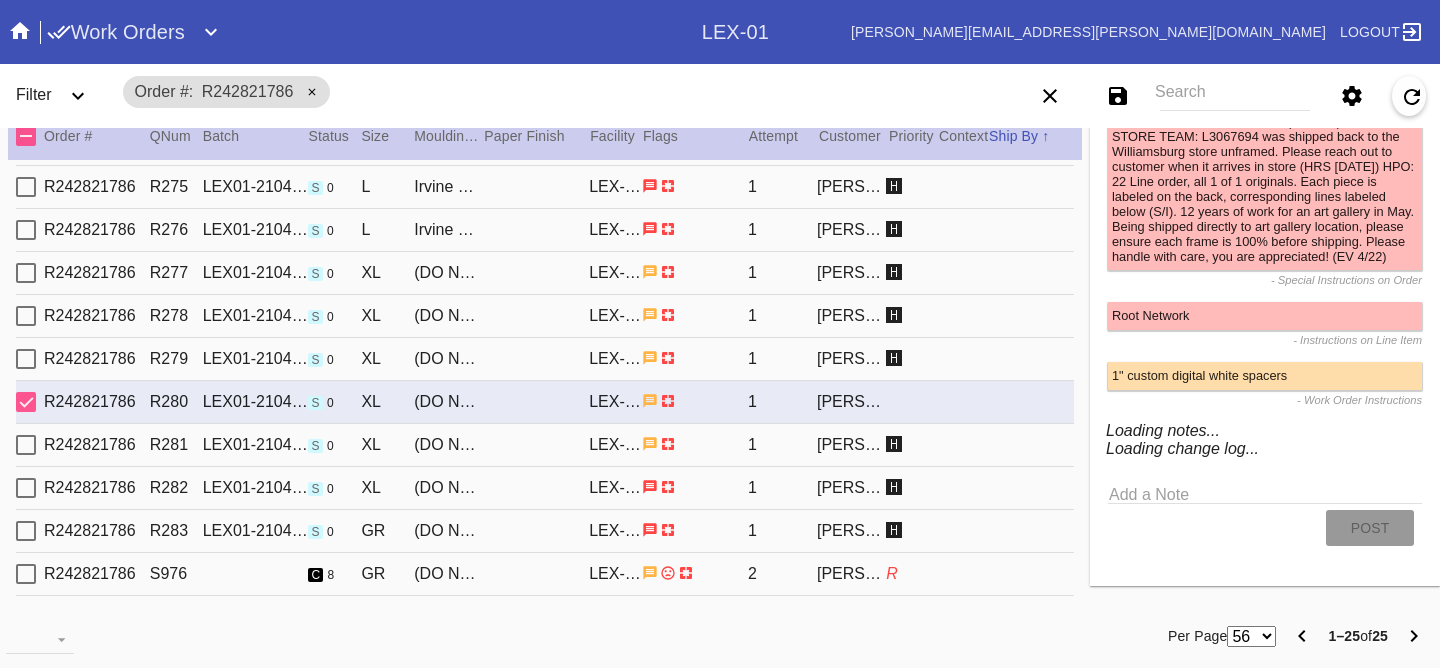 scroll, scrollTop: 7618, scrollLeft: 0, axis: vertical 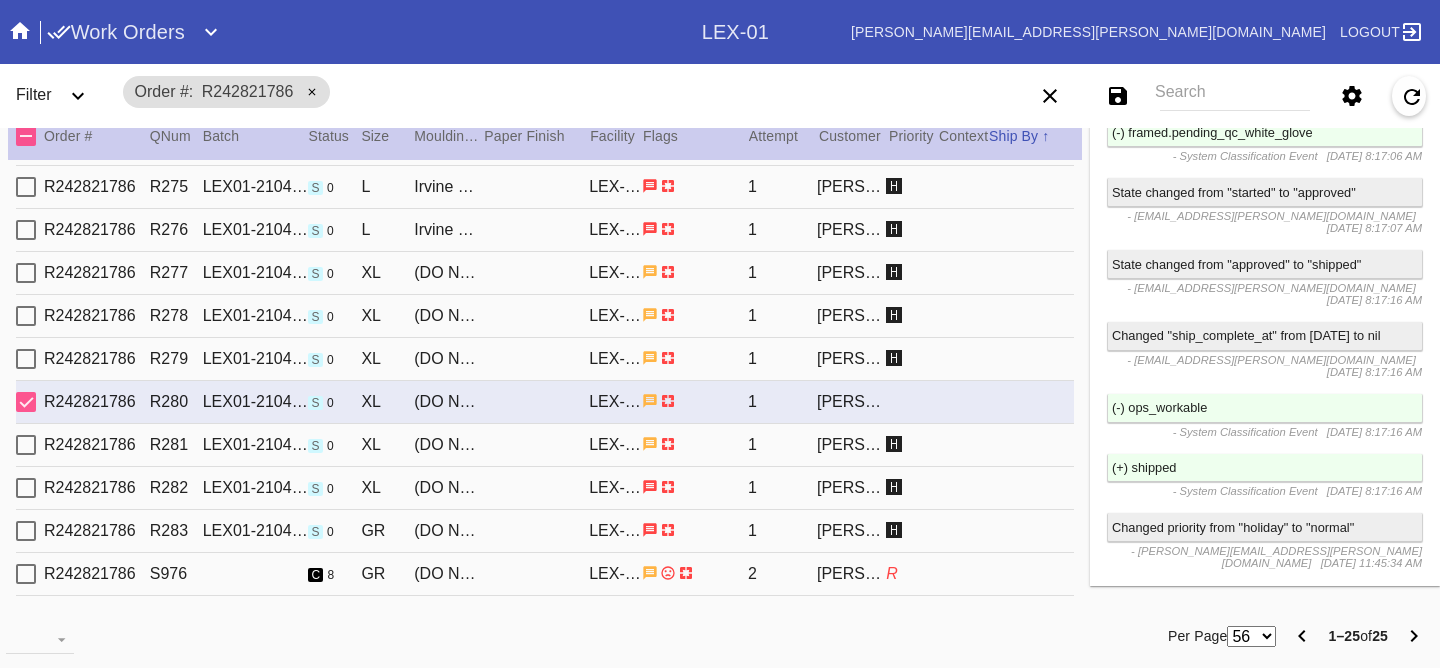 click on "R242821786 R279 LEX01-210428-007 s   0 XL (DO NOT USE!) Irvine Deep / White LEX-01 1 Reeves-Reed Arboretum
🅷" at bounding box center [545, 359] 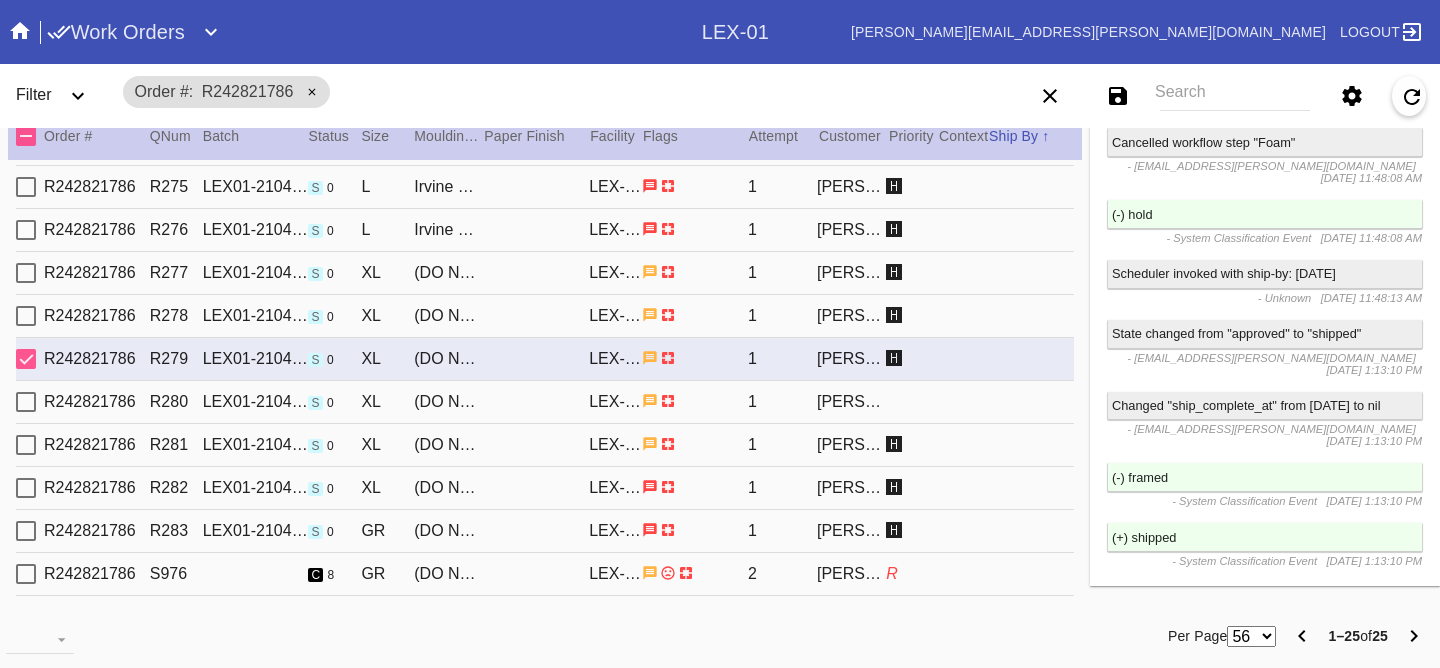 click on "R242821786 R278 LEX01-210428-007 s   0 XL (DO NOT USE!) Irvine Deep / White LEX-01 1 Reeves-Reed Arboretum
🅷" at bounding box center (545, 316) 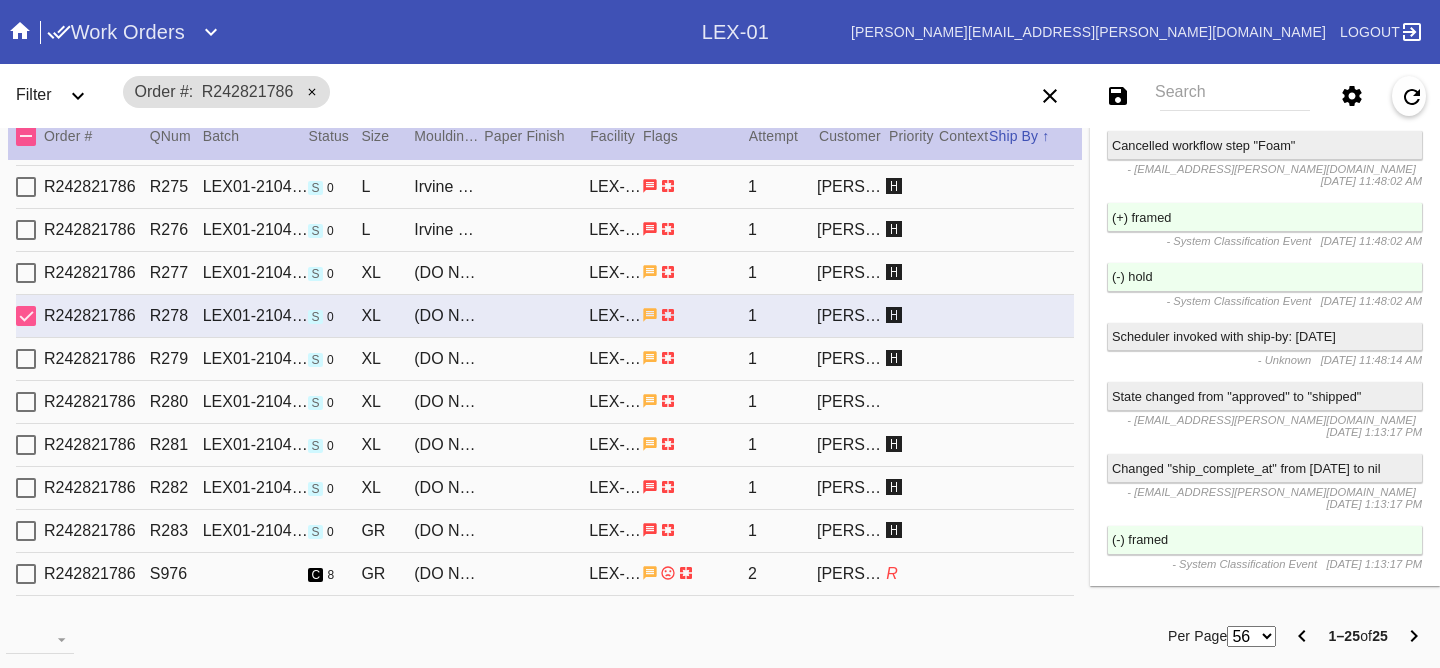 click on "R242821786 R277 LEX01-210429-045 s   0 XL (DO NOT USE!) Irvine Deep / White LEX-01 1 Reeves-Reed Arboretum
🅷" at bounding box center (545, 273) 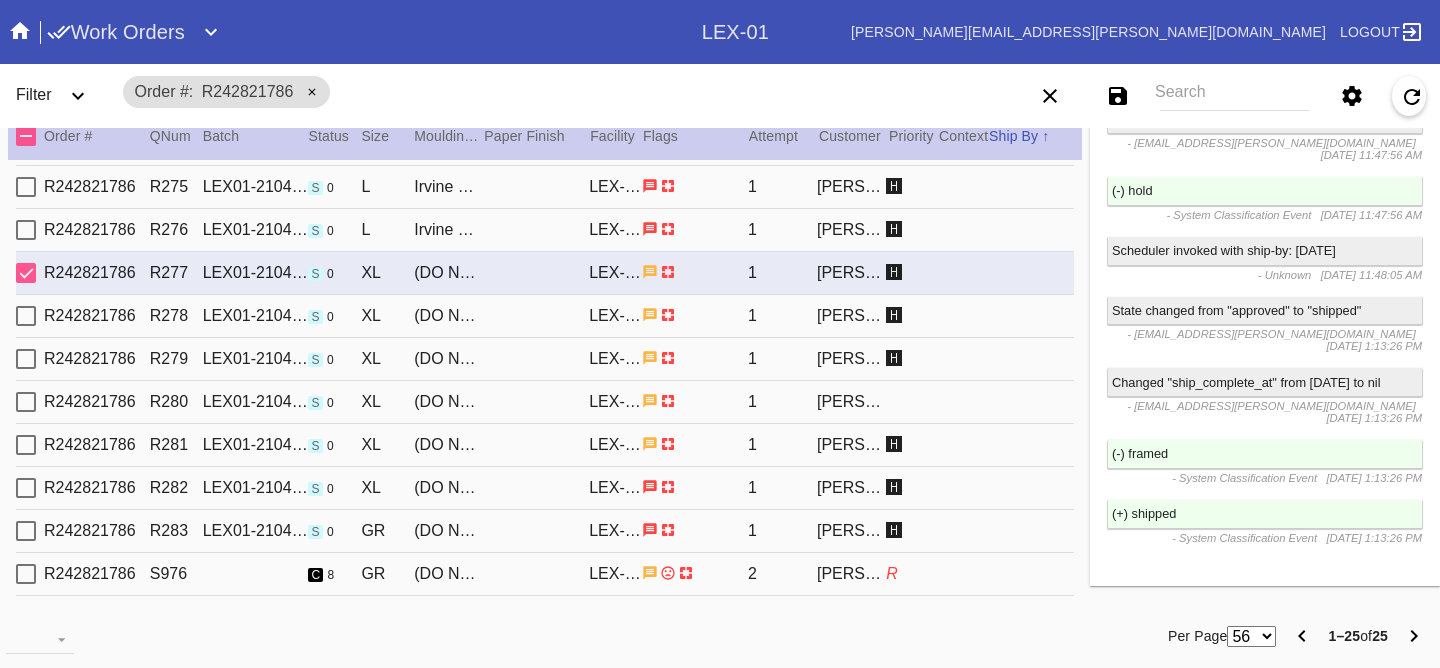 click on "R242821786 R276 LEX01-210428-007 s   0 L Irvine Slim / White LEX-01 1 Reeves-Reed Arboretum
🅷" at bounding box center [545, 230] 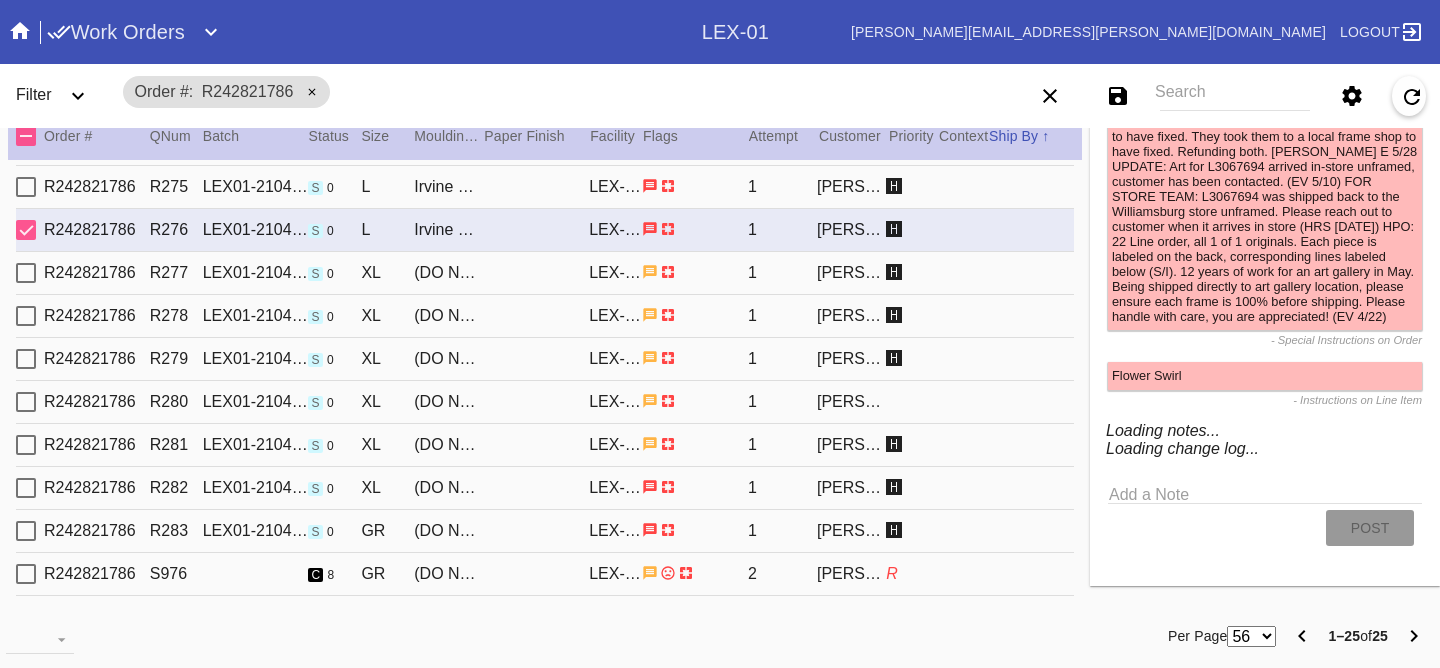 scroll, scrollTop: 4333, scrollLeft: 0, axis: vertical 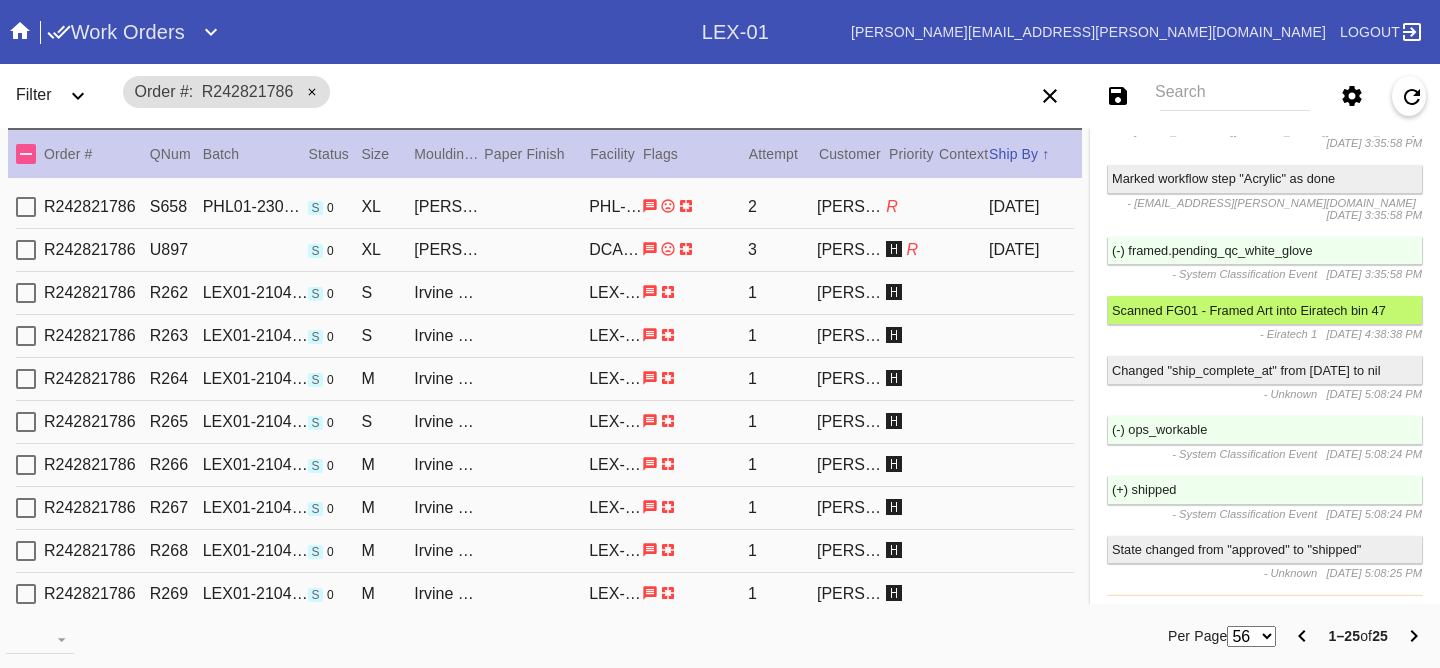 click on "R242821786 S658 PHL01-230525-008 s   0 XL Irvine Slim (Deep) / White PHL-01 2 Reeves-Reed Arboretum
R
2023-05-24" at bounding box center (545, 207) 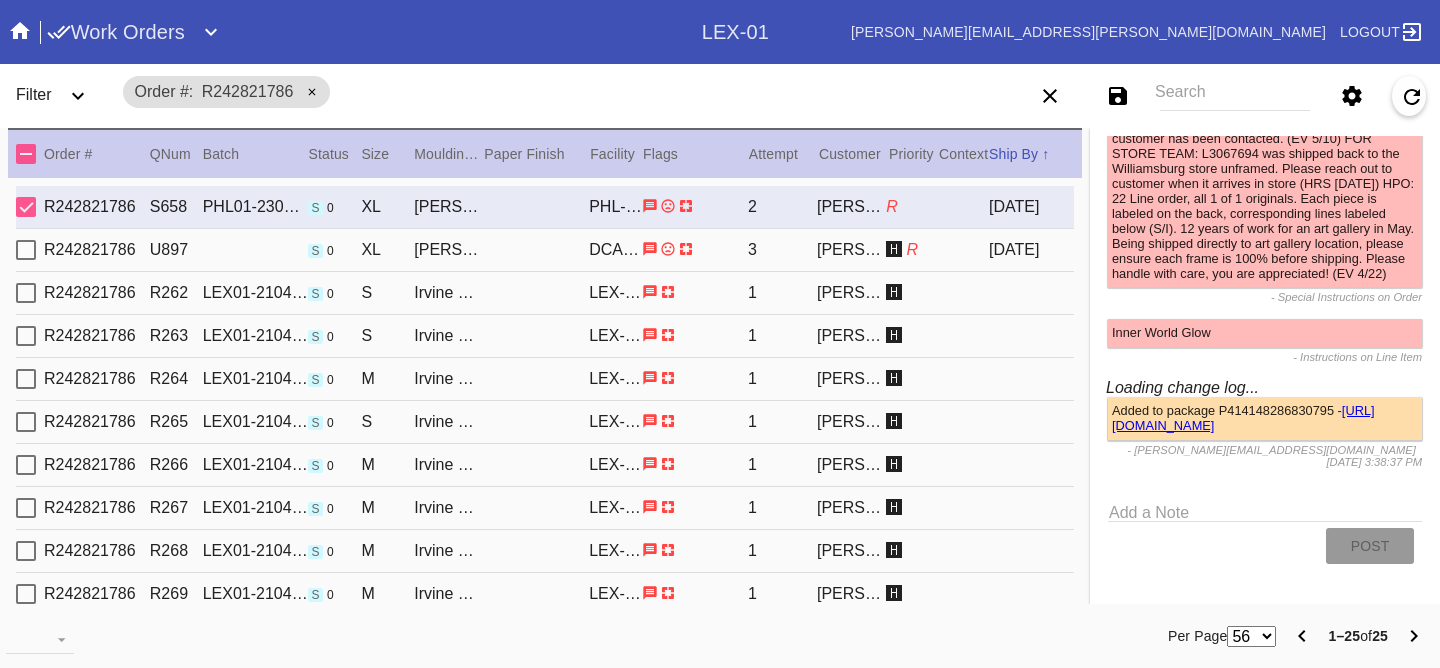 scroll, scrollTop: 5806, scrollLeft: 0, axis: vertical 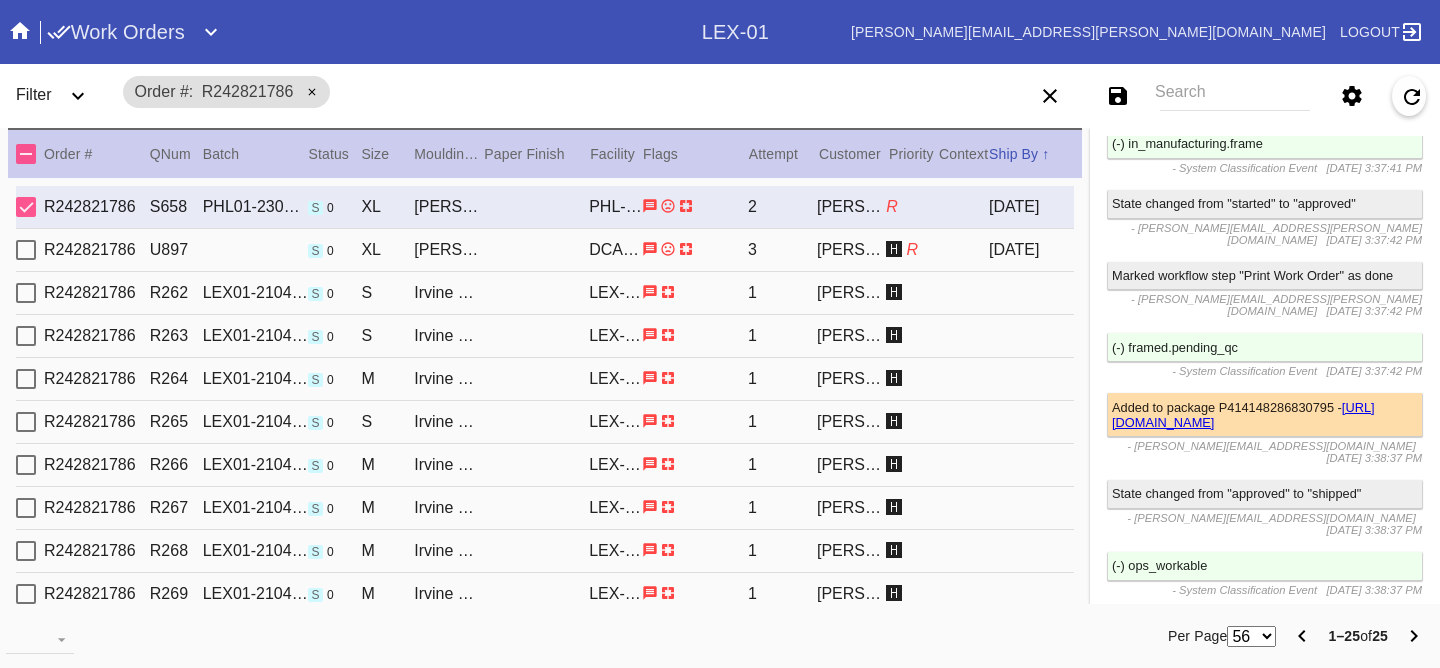 click on "R242821786 U897 s   0 XL Irvine Slim (Deep) / White DCA-05 3 Reeves-Reed Arboretum
🅷
R
2025-07-06" at bounding box center (545, 250) 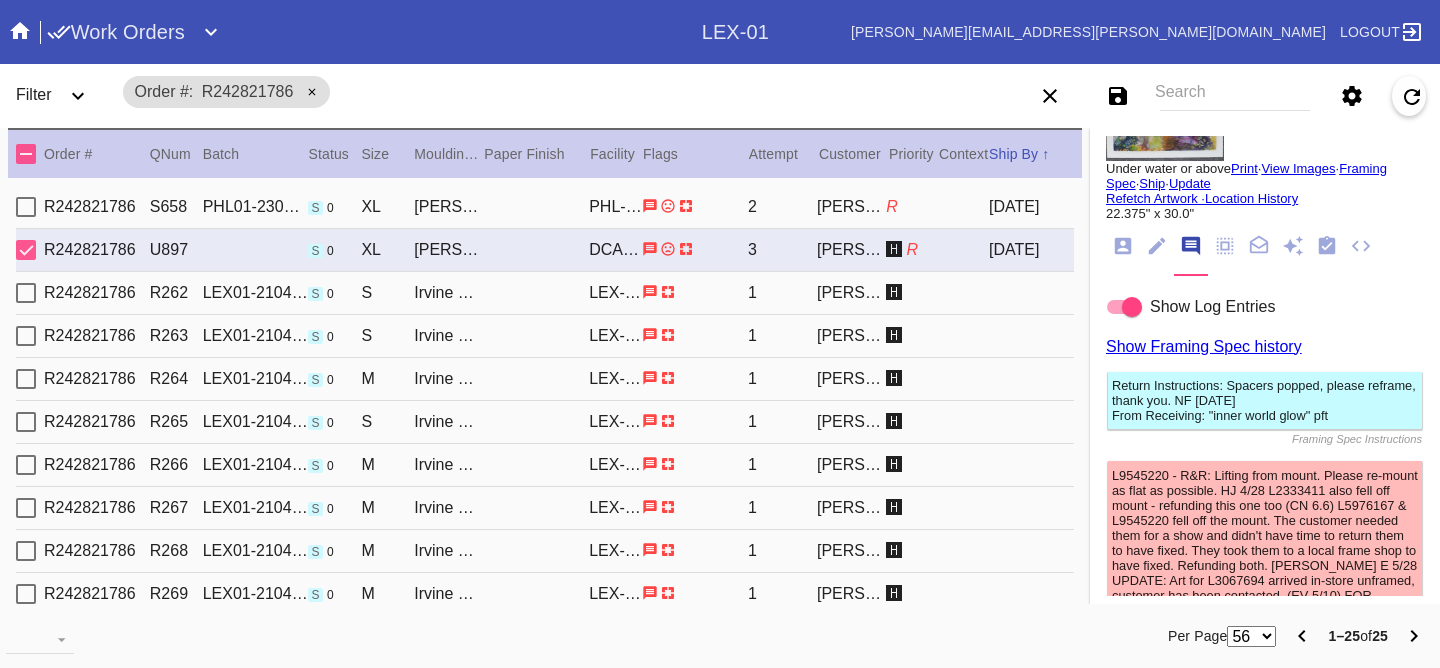 scroll, scrollTop: 0, scrollLeft: 0, axis: both 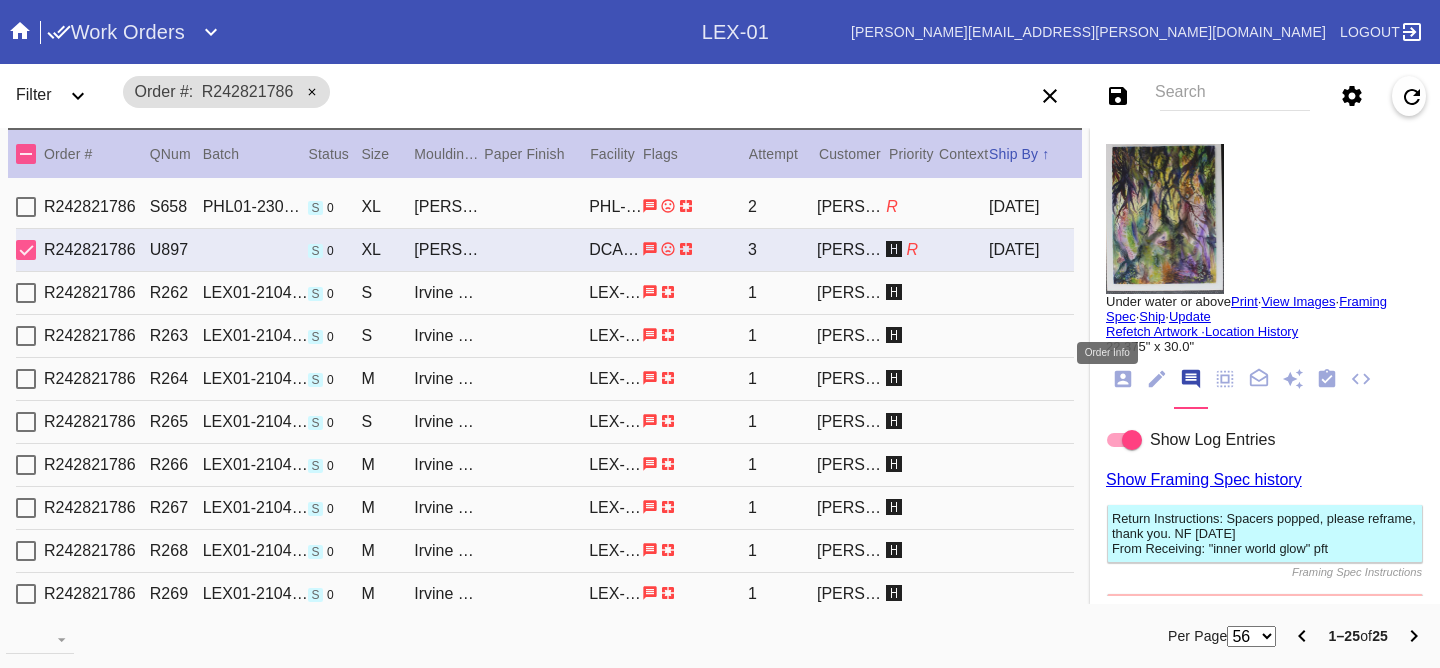 click 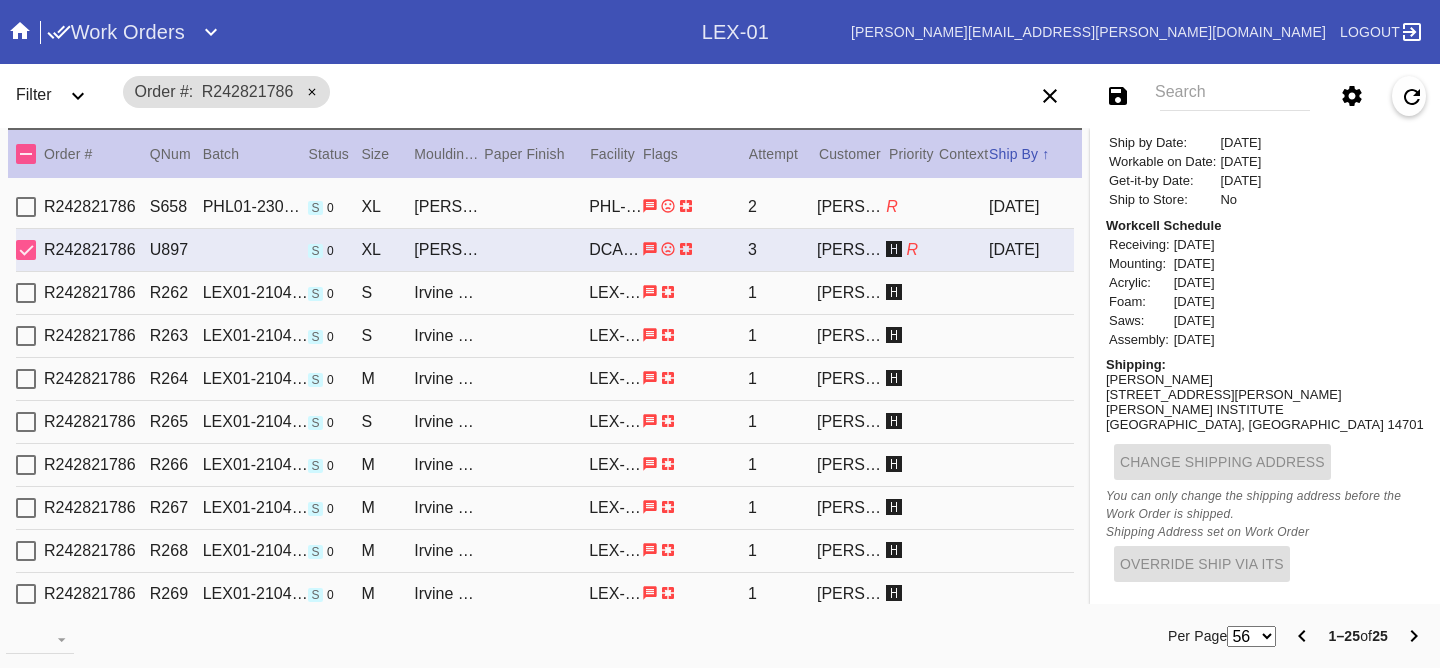 scroll, scrollTop: 1280, scrollLeft: 0, axis: vertical 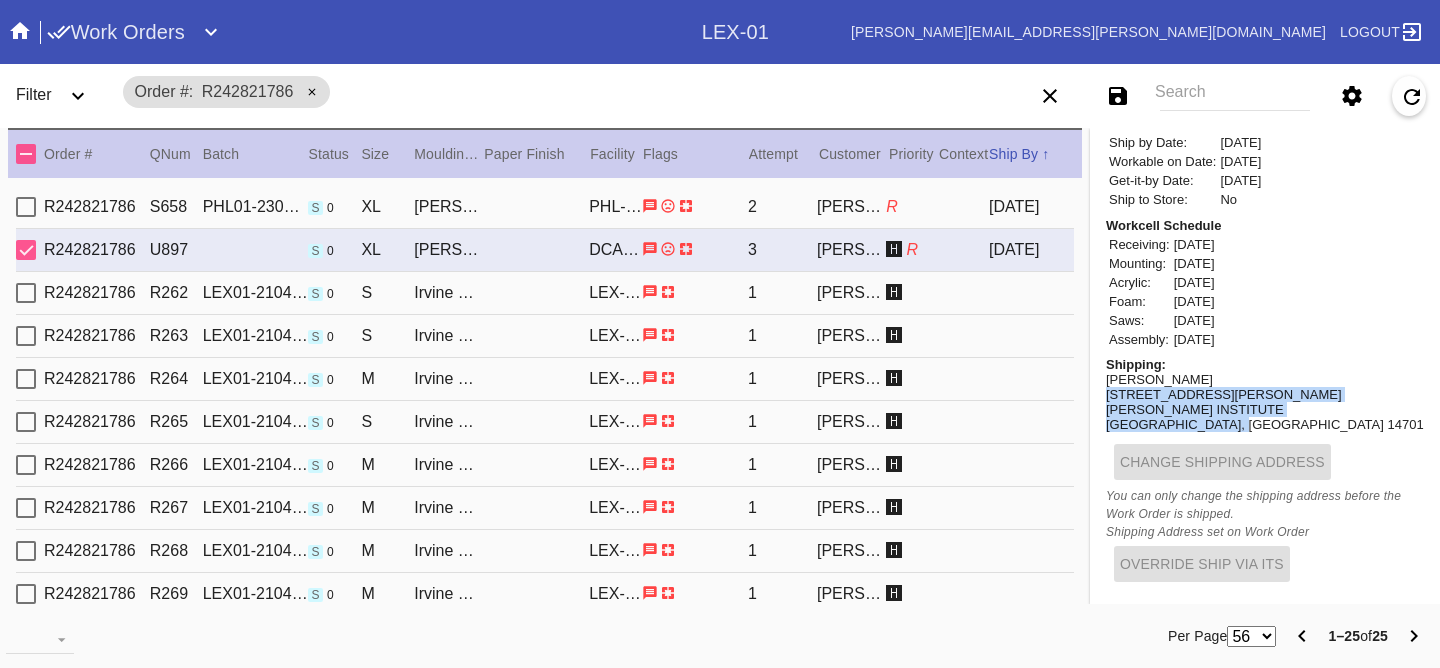 drag, startPoint x: 1085, startPoint y: 371, endPoint x: 1237, endPoint y: 418, distance: 159.1006 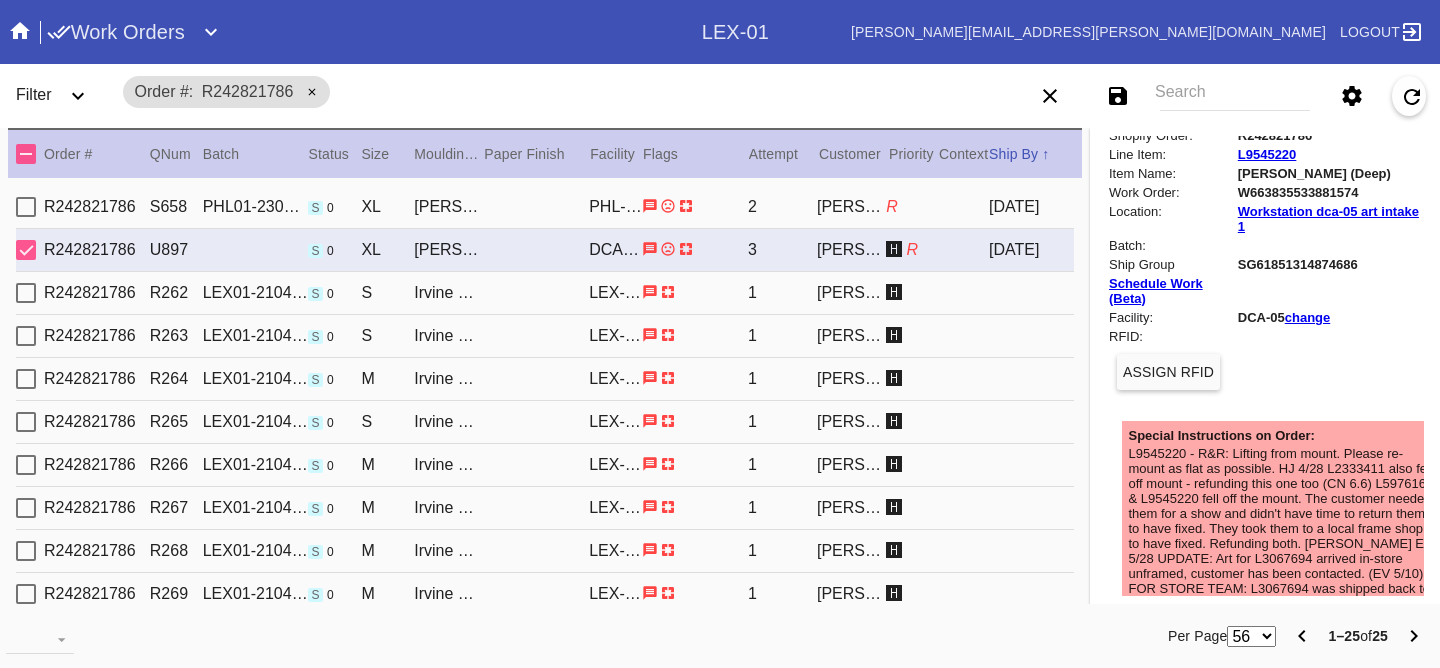 scroll, scrollTop: 0, scrollLeft: 0, axis: both 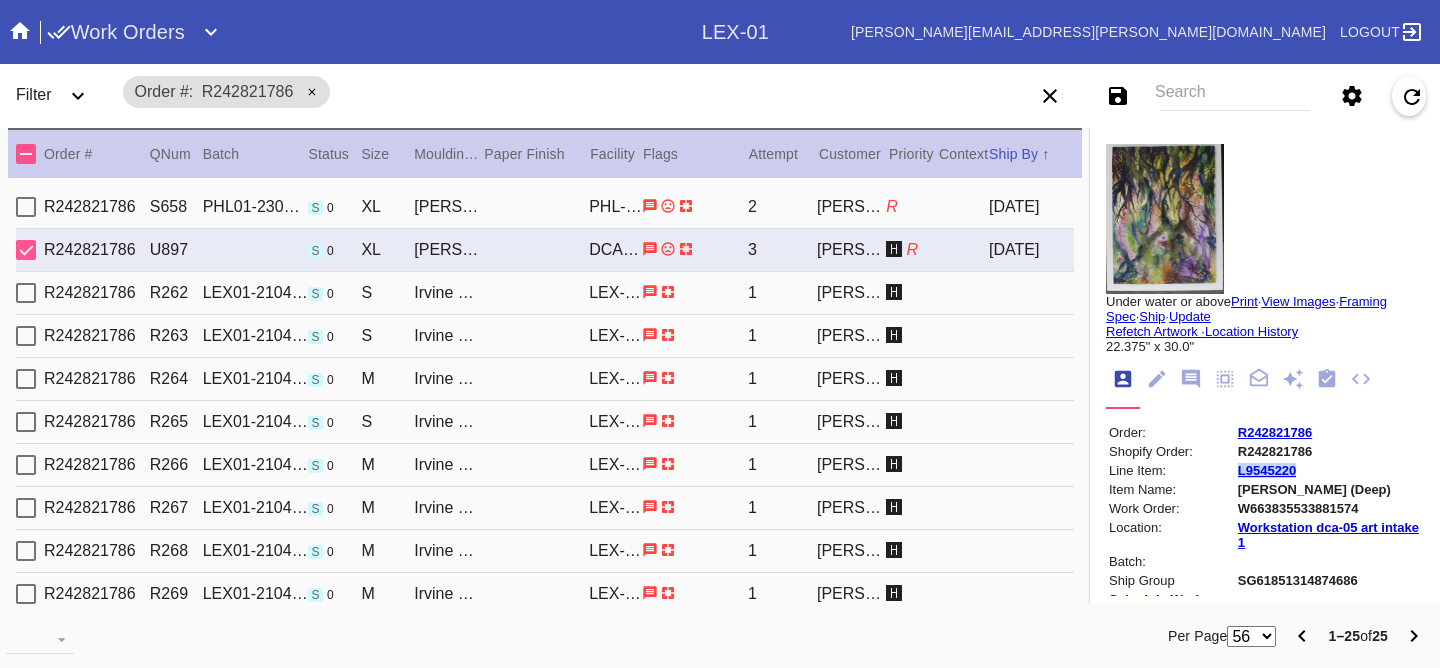 drag, startPoint x: 1282, startPoint y: 470, endPoint x: 1214, endPoint y: 473, distance: 68.06615 